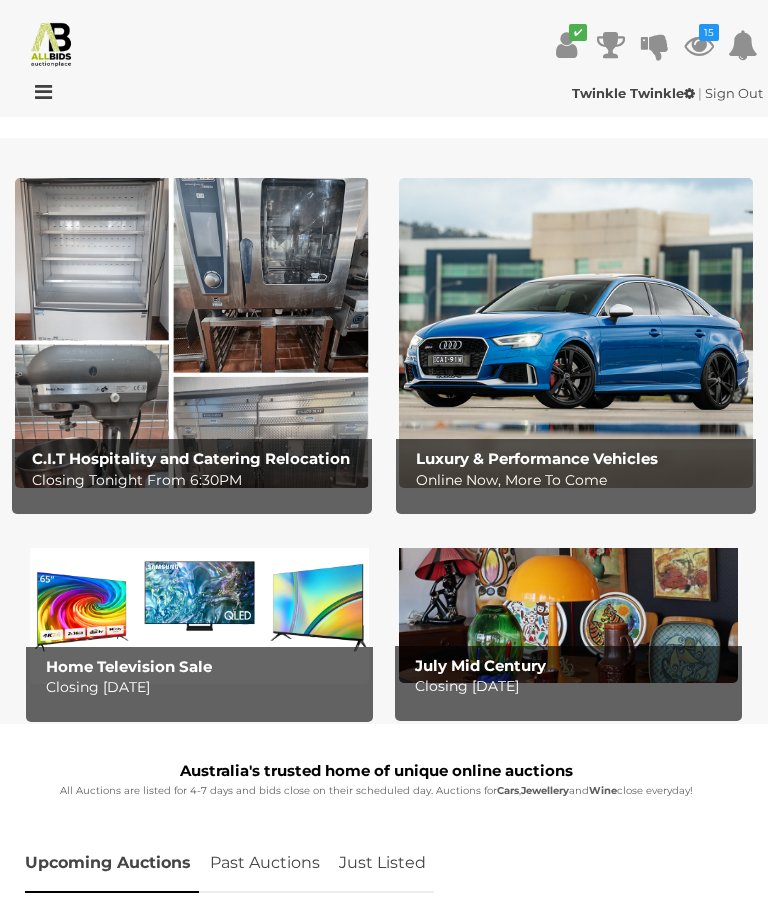 scroll, scrollTop: 0, scrollLeft: 0, axis: both 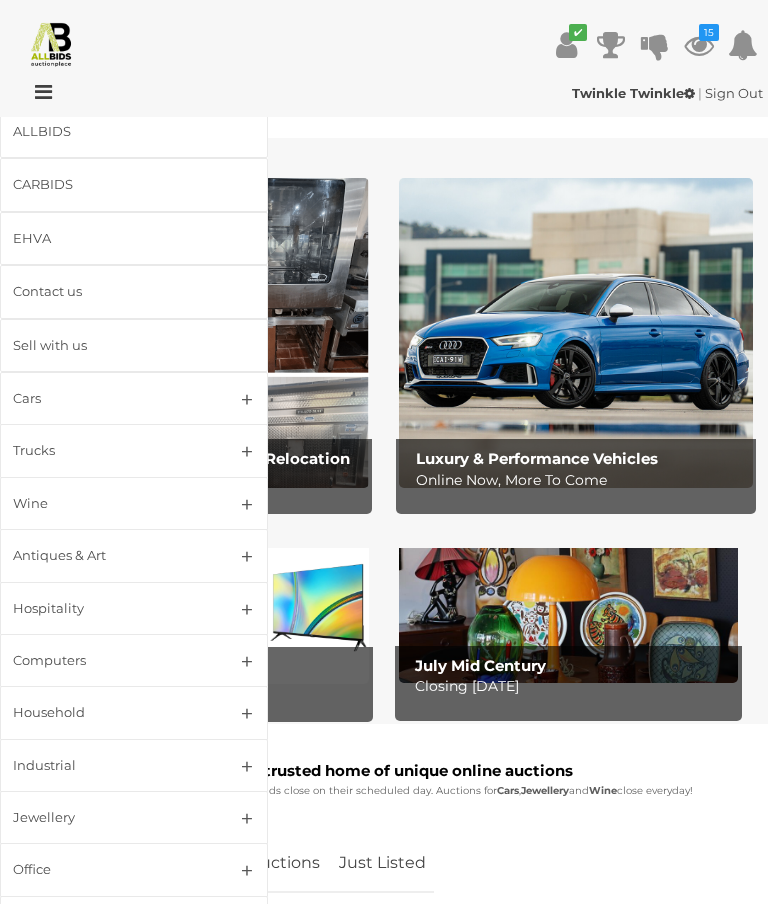 click on "Antiques & Art" at bounding box center [134, 555] 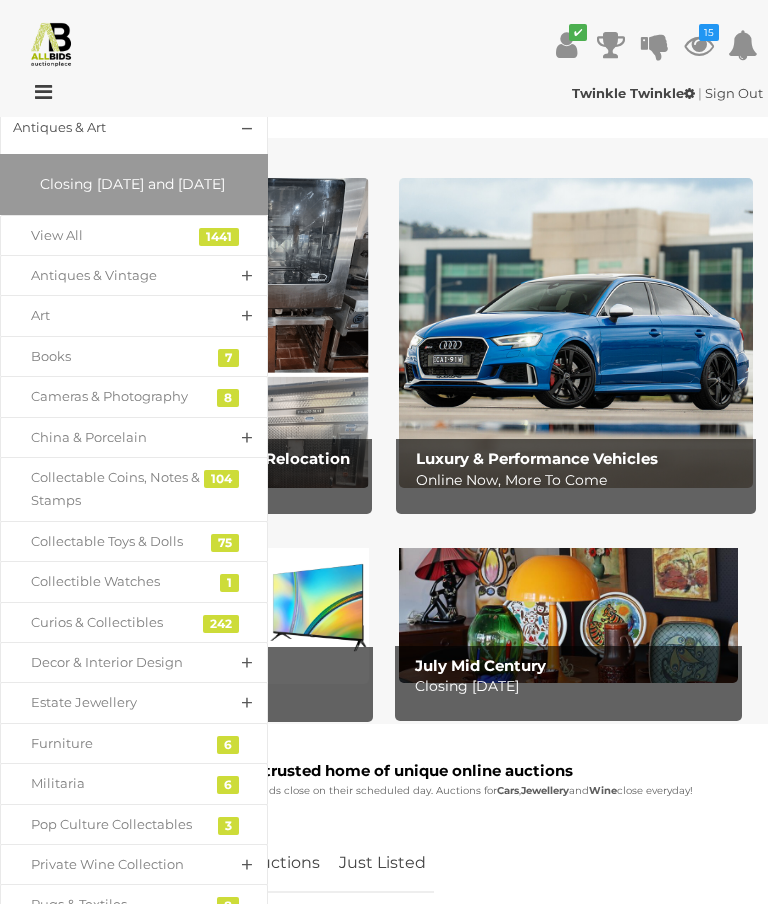 scroll, scrollTop: 432, scrollLeft: 0, axis: vertical 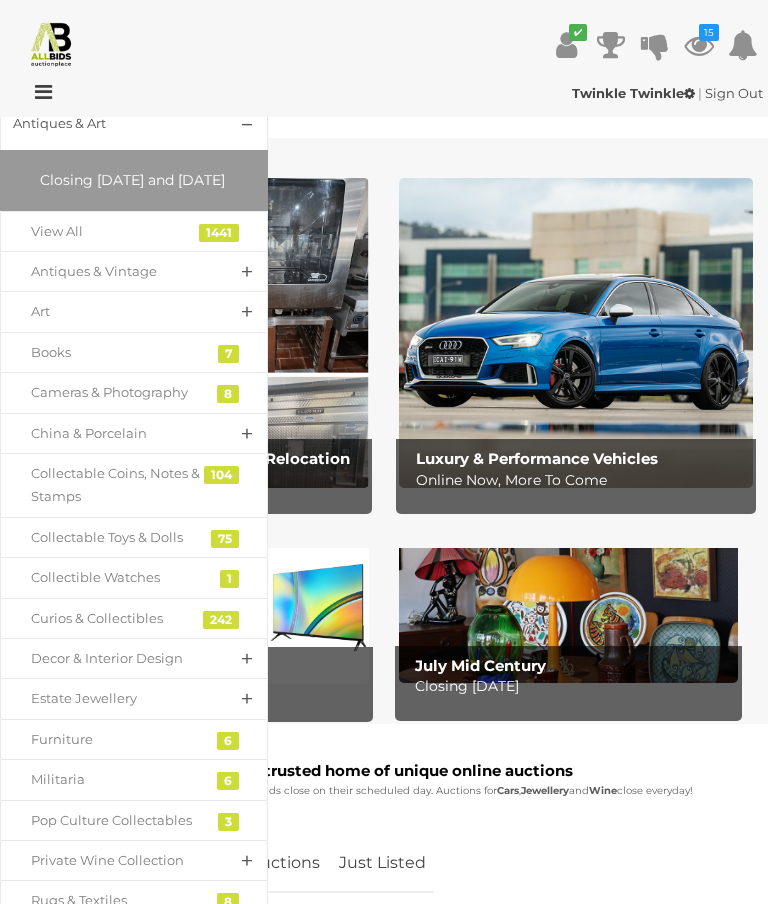 click on "Estate Jewellery" at bounding box center (119, 698) 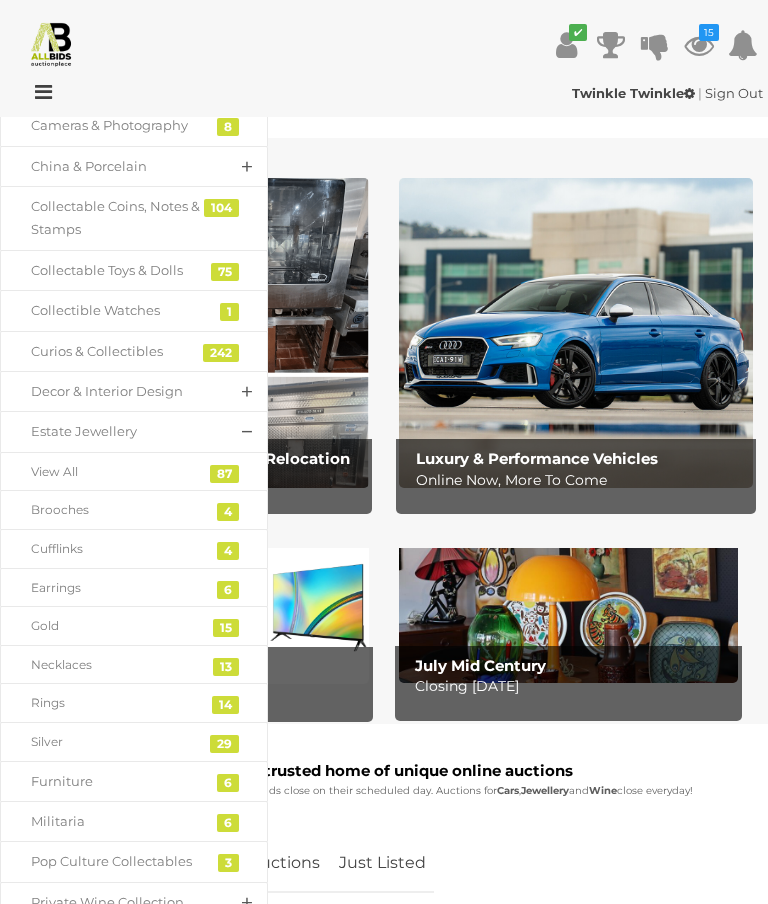 scroll, scrollTop: 703, scrollLeft: 0, axis: vertical 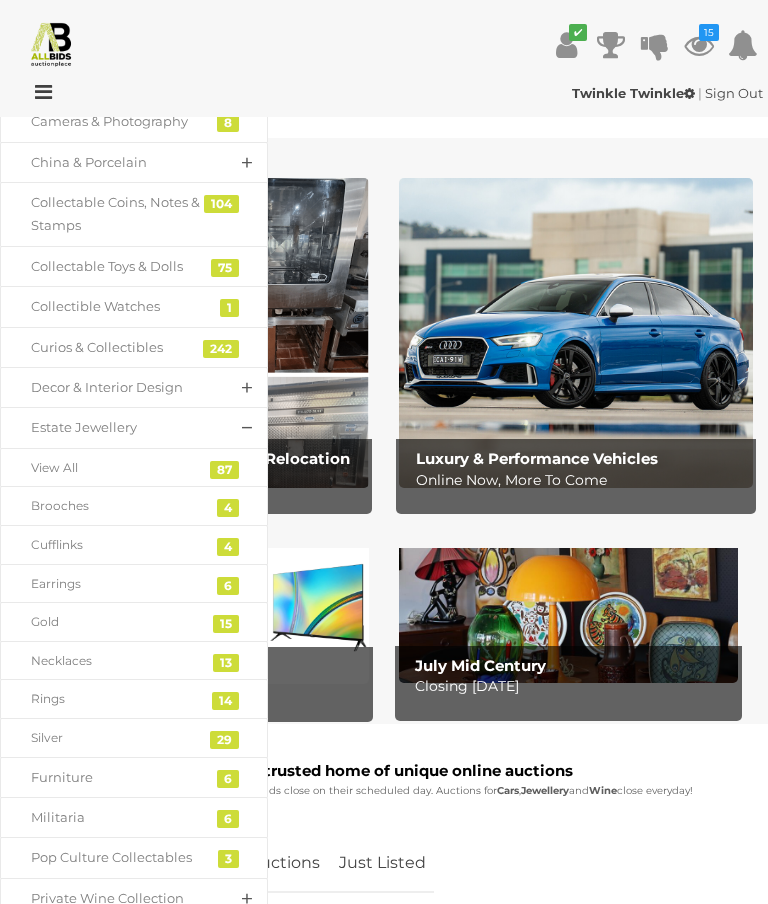 click on "Rings" at bounding box center (119, 699) 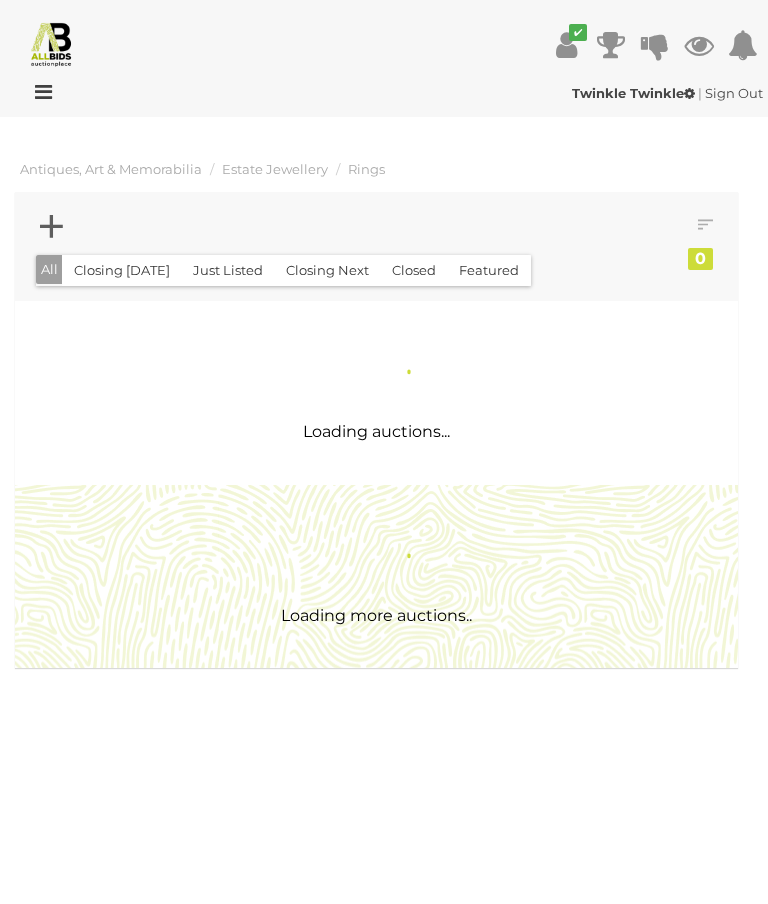 scroll, scrollTop: 0, scrollLeft: 0, axis: both 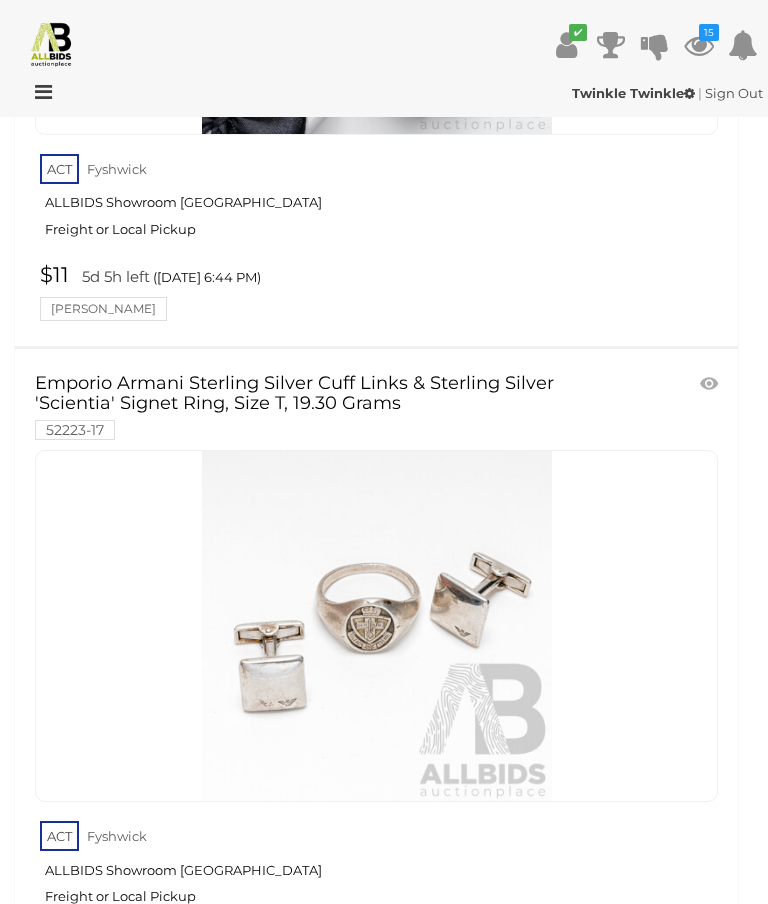 click at bounding box center [377, 626] 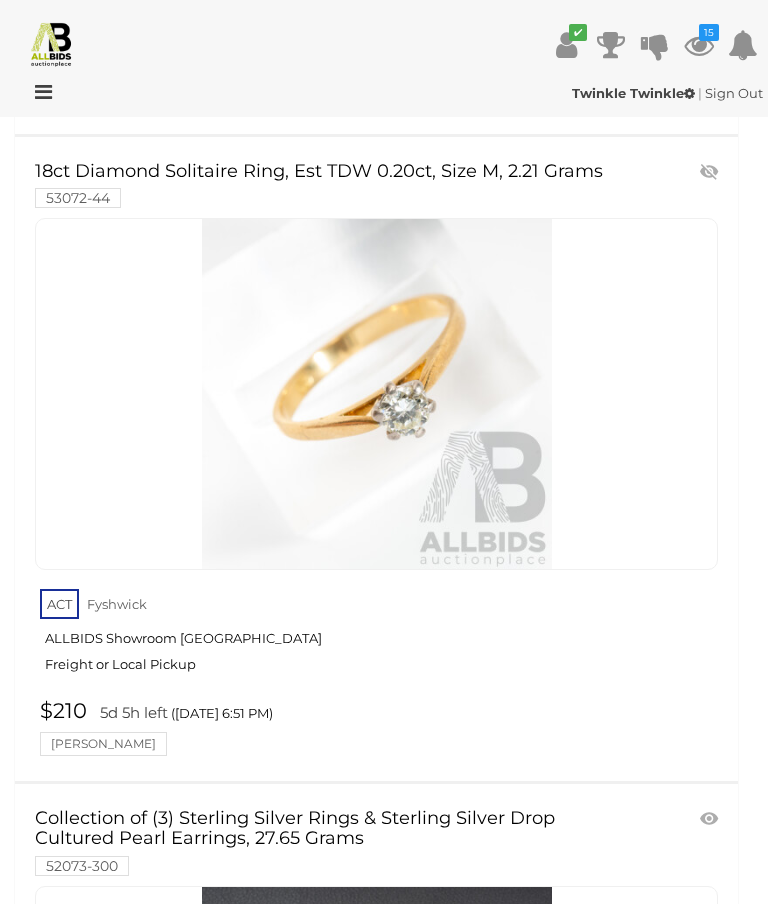 scroll, scrollTop: 3468, scrollLeft: 0, axis: vertical 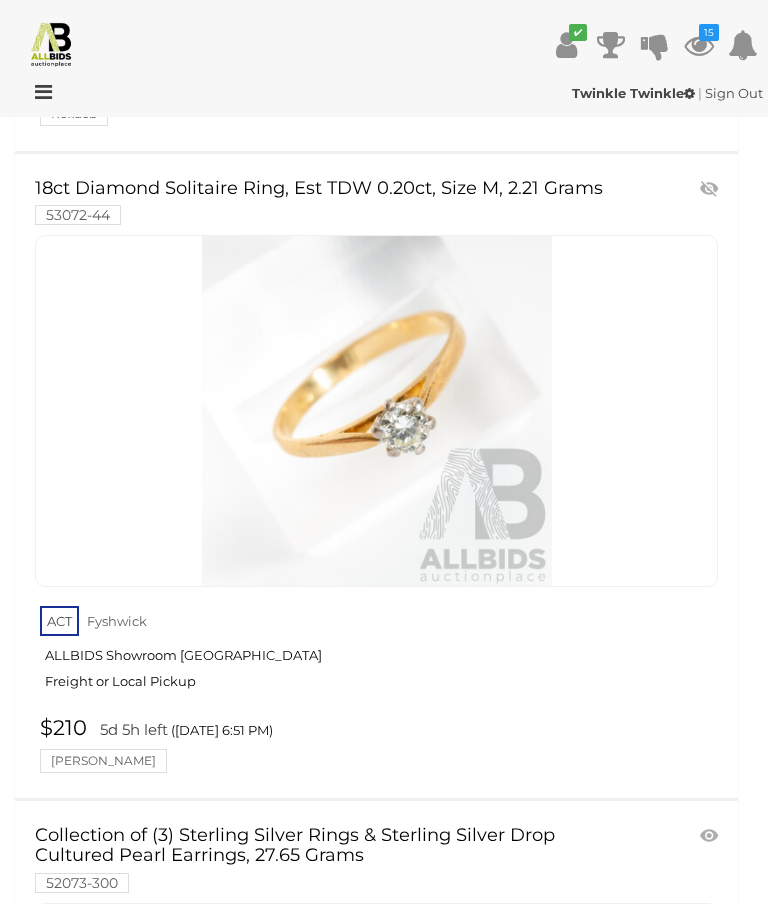 click at bounding box center (711, 189) 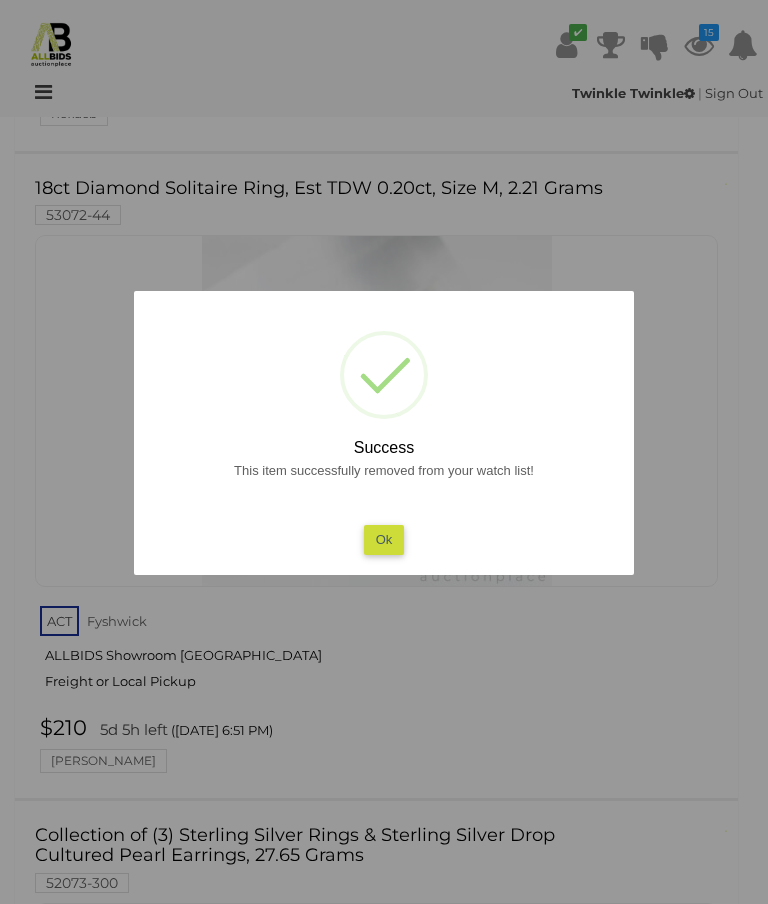 click on "Ok" at bounding box center [384, 539] 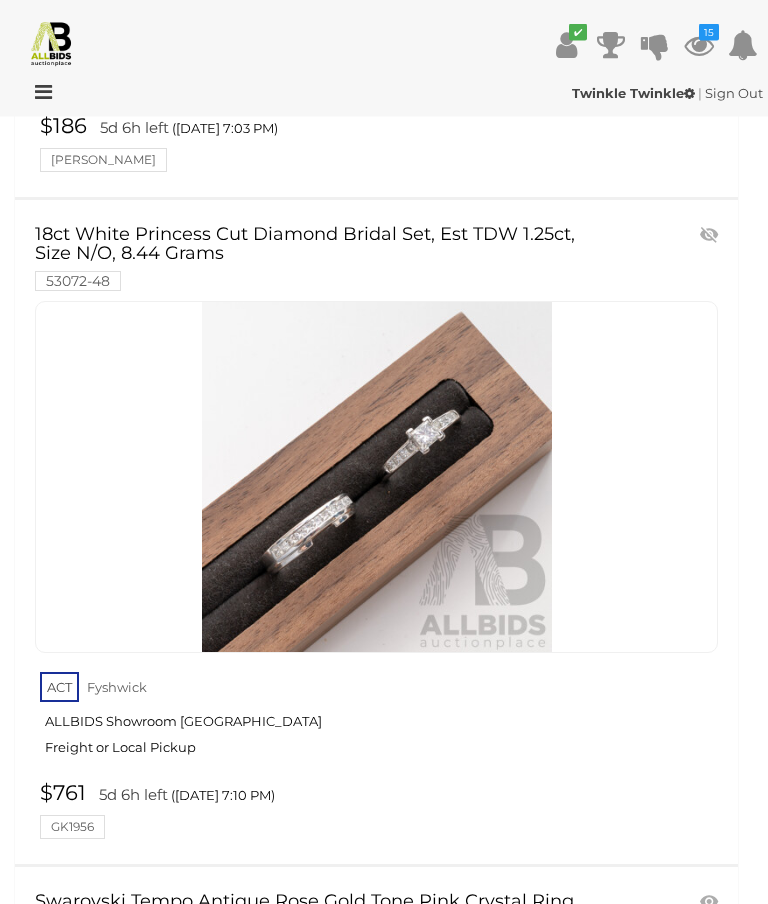scroll, scrollTop: 6039, scrollLeft: 0, axis: vertical 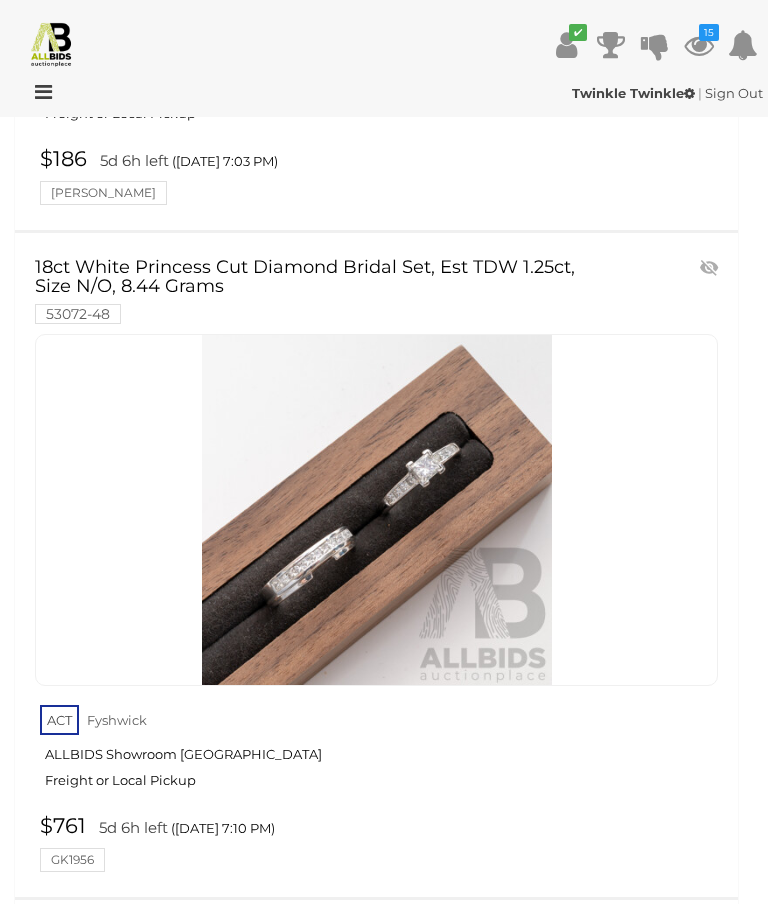 click at bounding box center (711, 268) 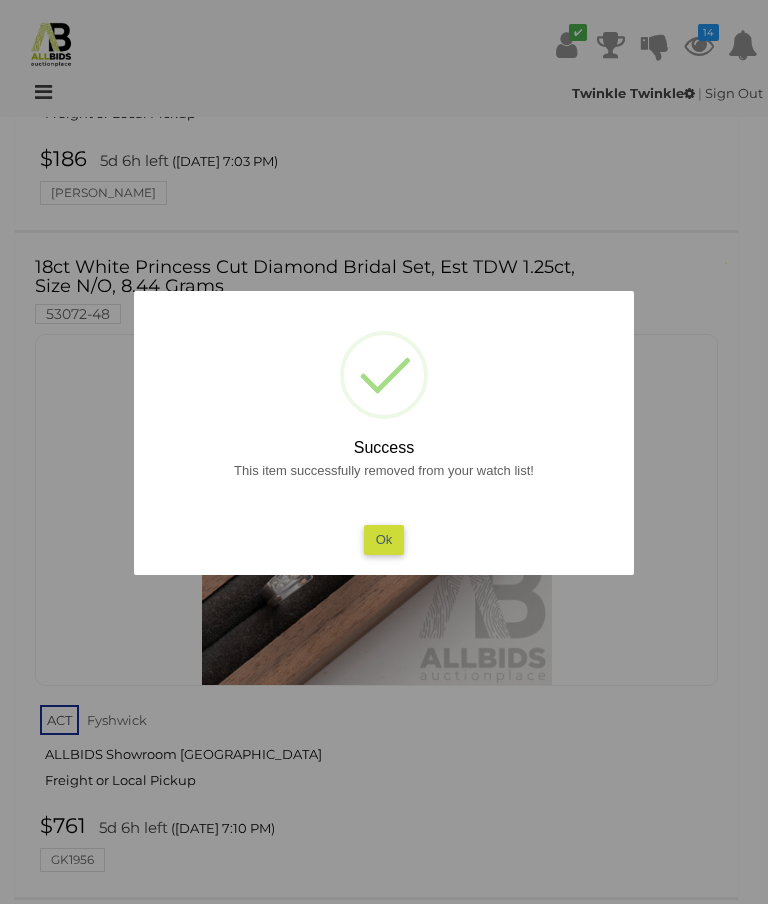 click on "Ok" at bounding box center [384, 539] 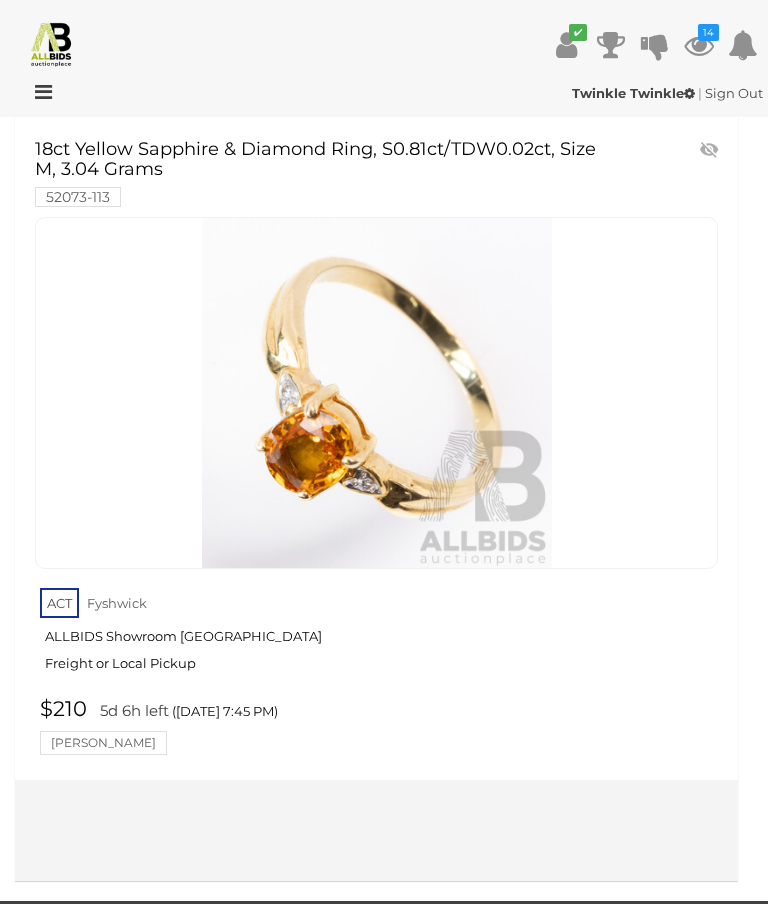 scroll, scrollTop: 8786, scrollLeft: 0, axis: vertical 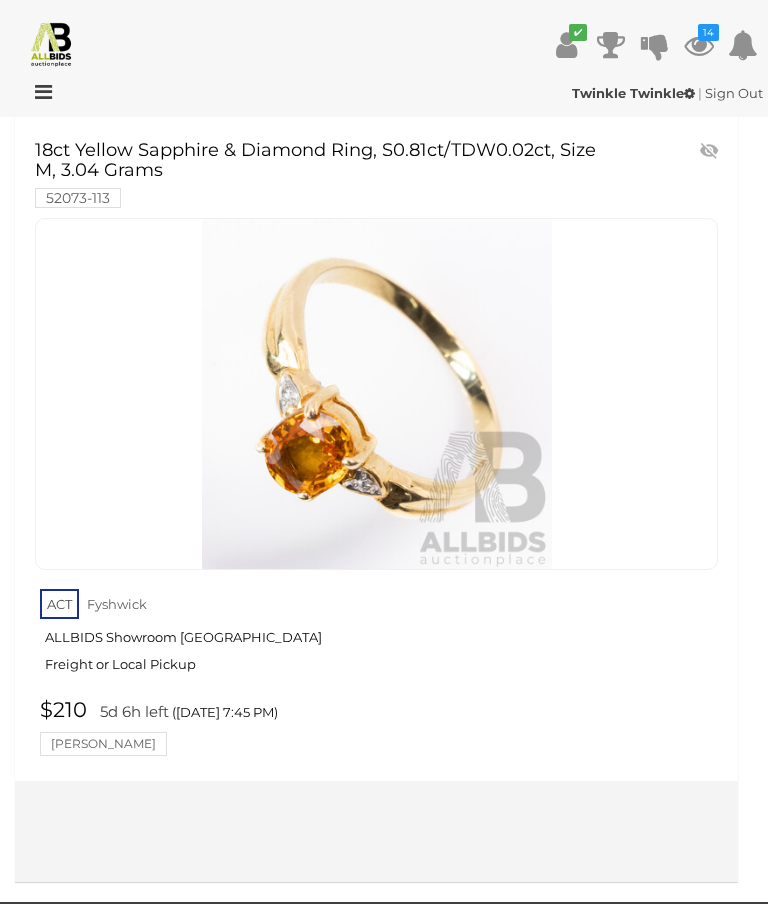 click at bounding box center [377, 394] 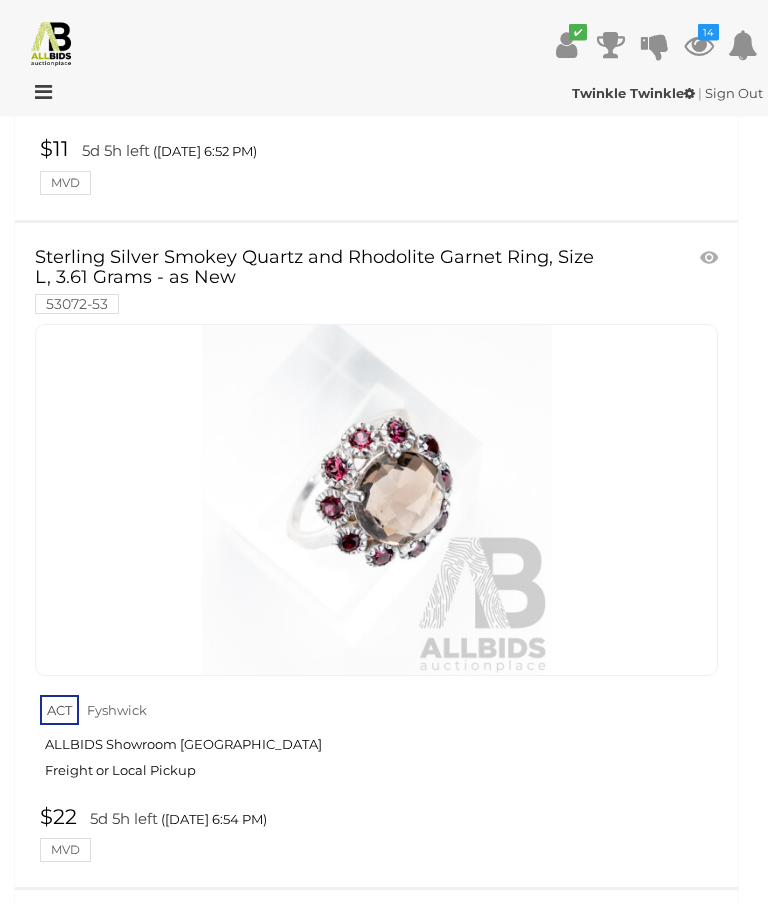 scroll, scrollTop: 4714, scrollLeft: 0, axis: vertical 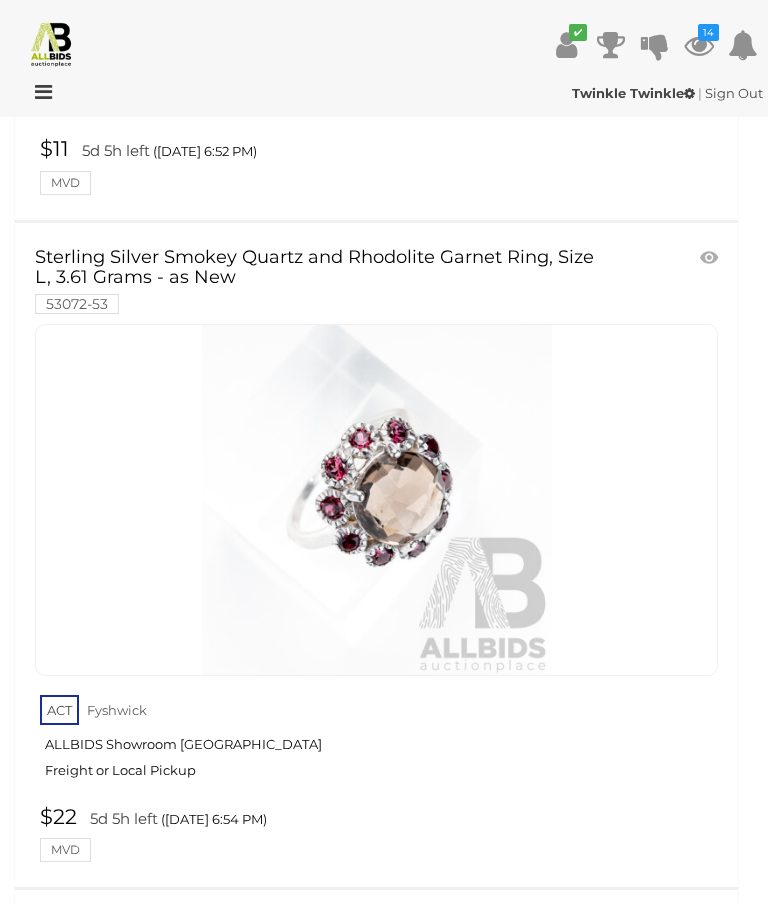 click at bounding box center (377, 500) 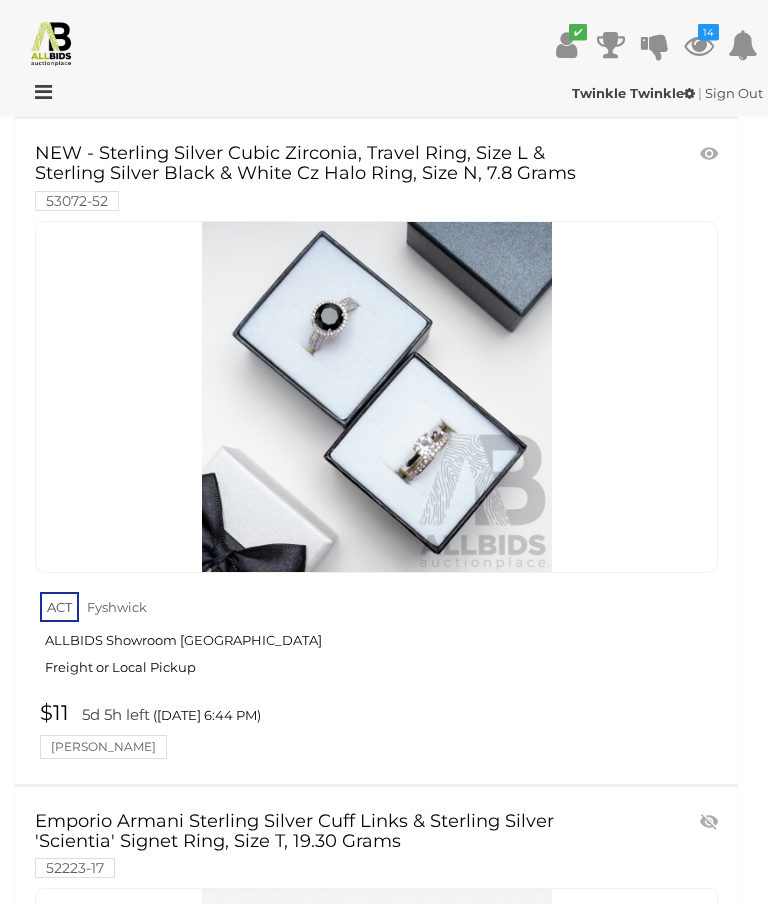 scroll, scrollTop: 1500, scrollLeft: 0, axis: vertical 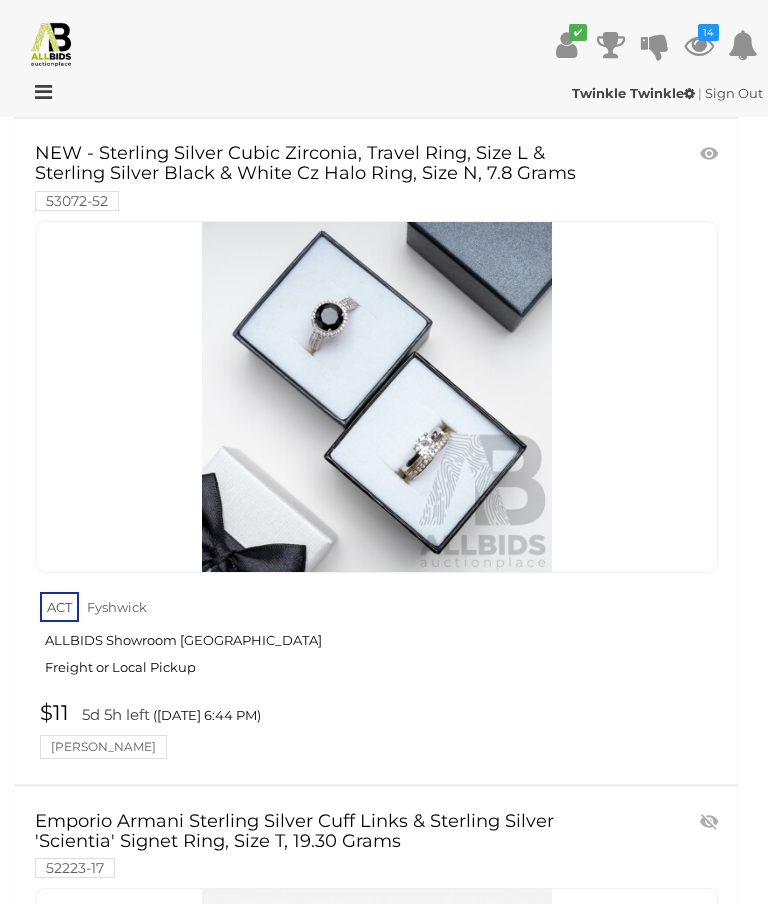 click at bounding box center [377, 397] 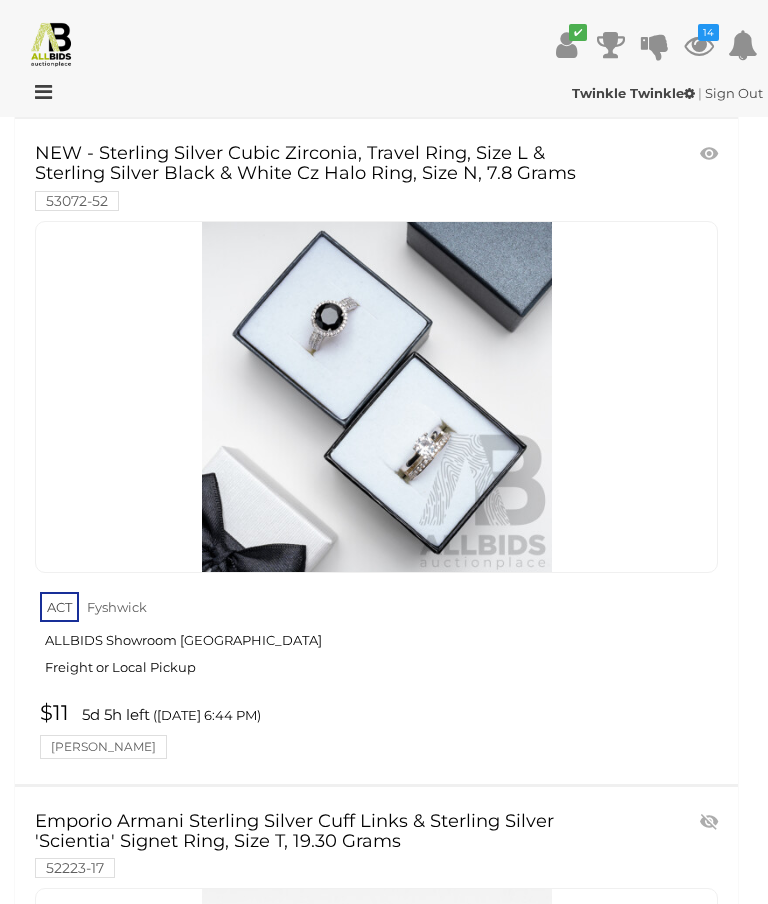 click at bounding box center [38, 92] 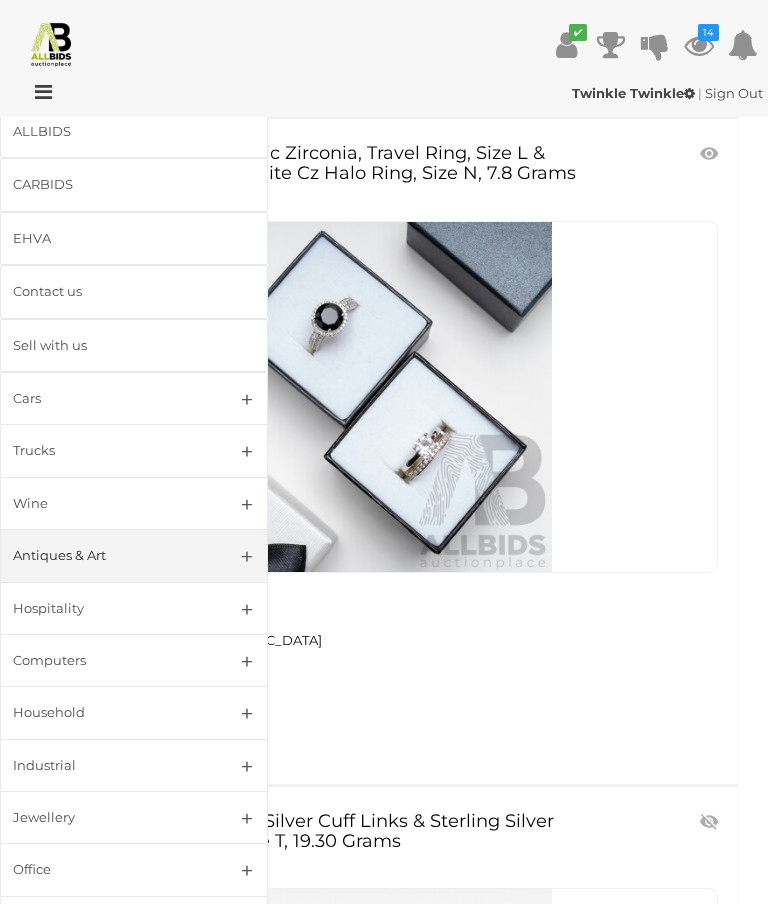 click on "Antiques & Art" at bounding box center [134, 555] 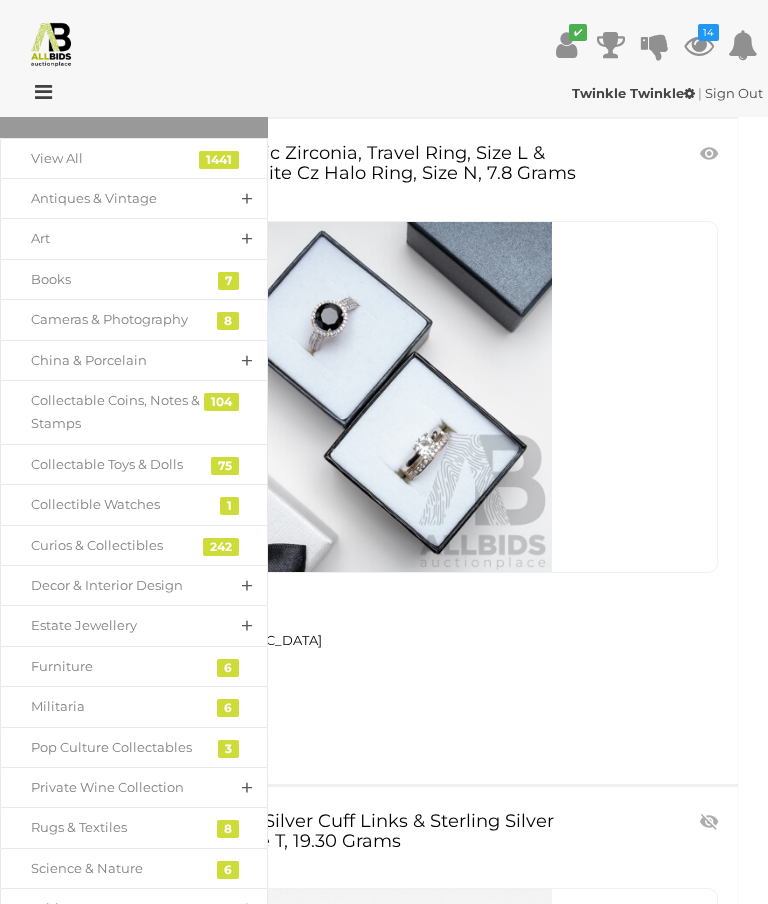 scroll, scrollTop: 512, scrollLeft: 0, axis: vertical 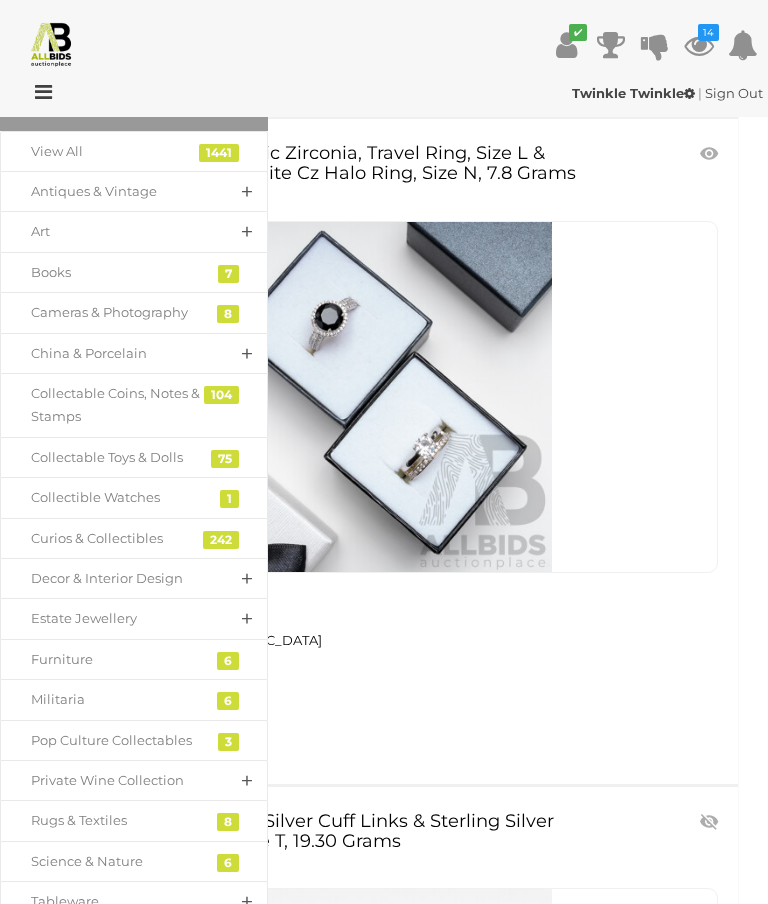 click on "Estate Jewellery" at bounding box center [134, 618] 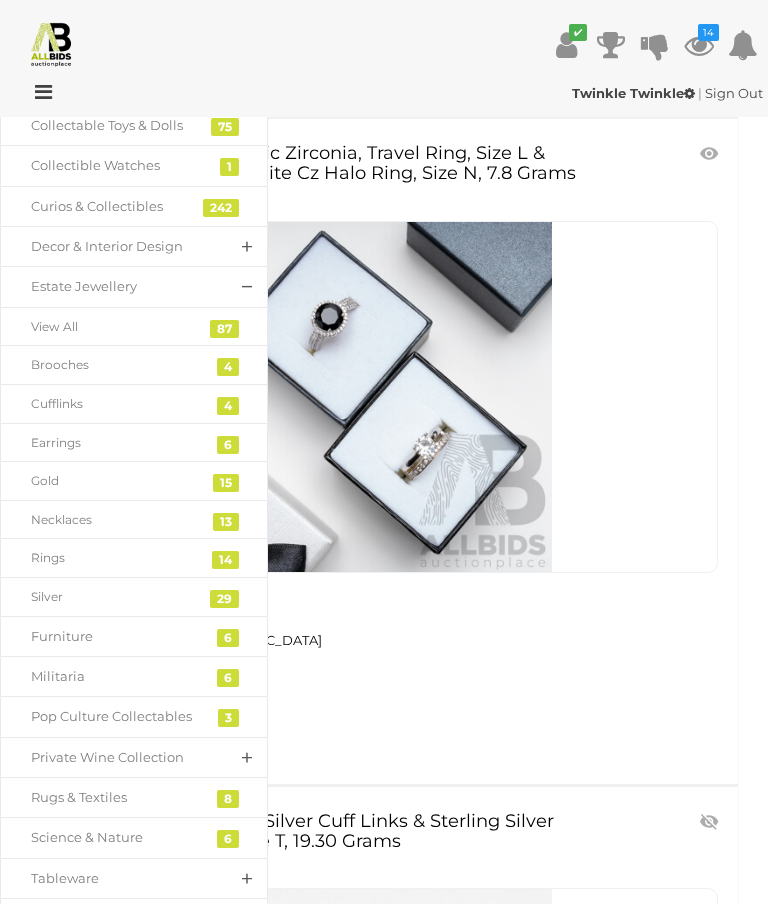 scroll, scrollTop: 848, scrollLeft: 0, axis: vertical 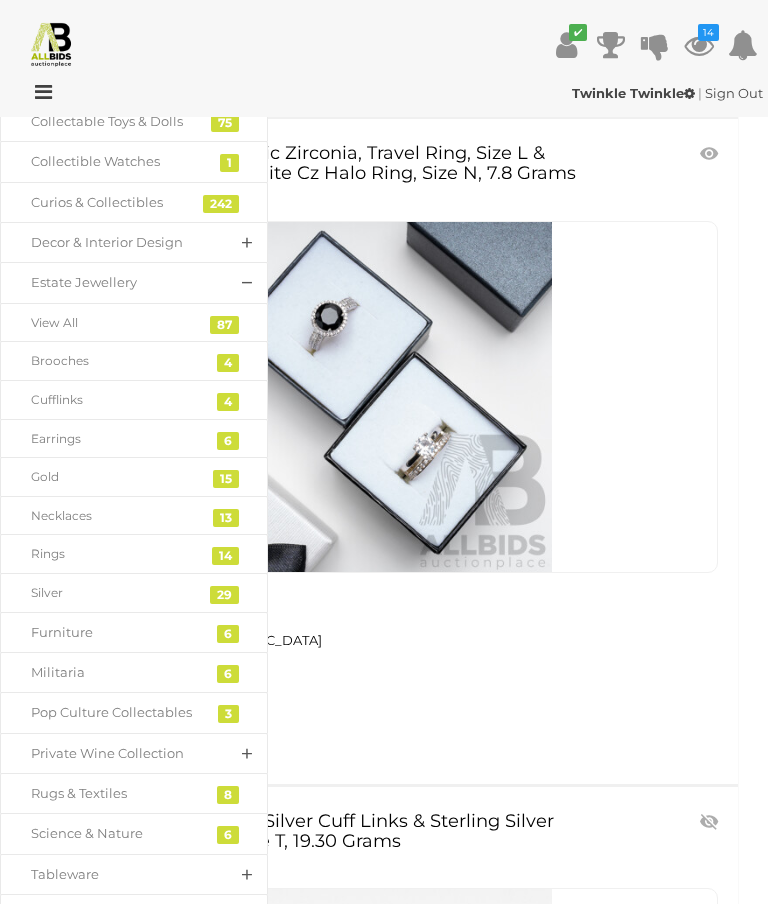 click on "View All" at bounding box center (134, 323) 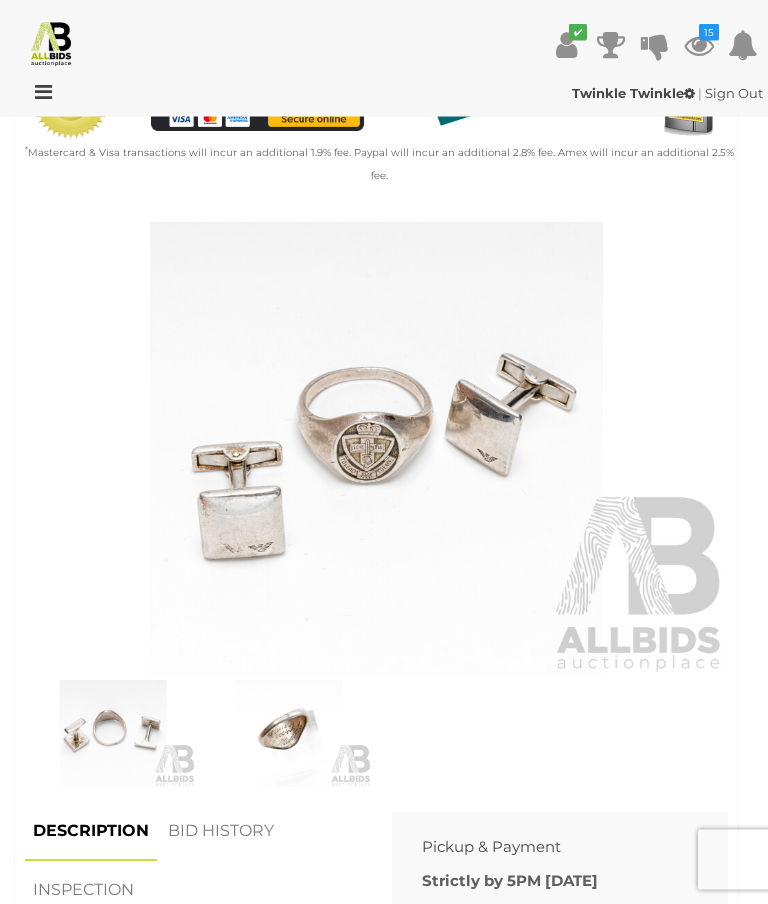 scroll, scrollTop: 731, scrollLeft: 0, axis: vertical 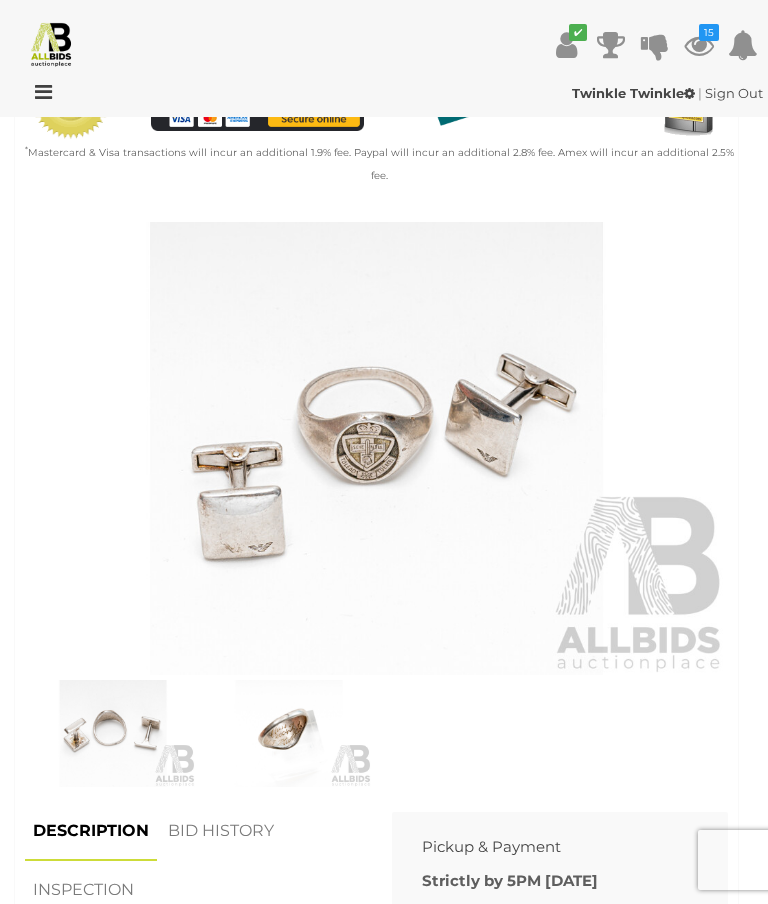 click at bounding box center (289, 733) 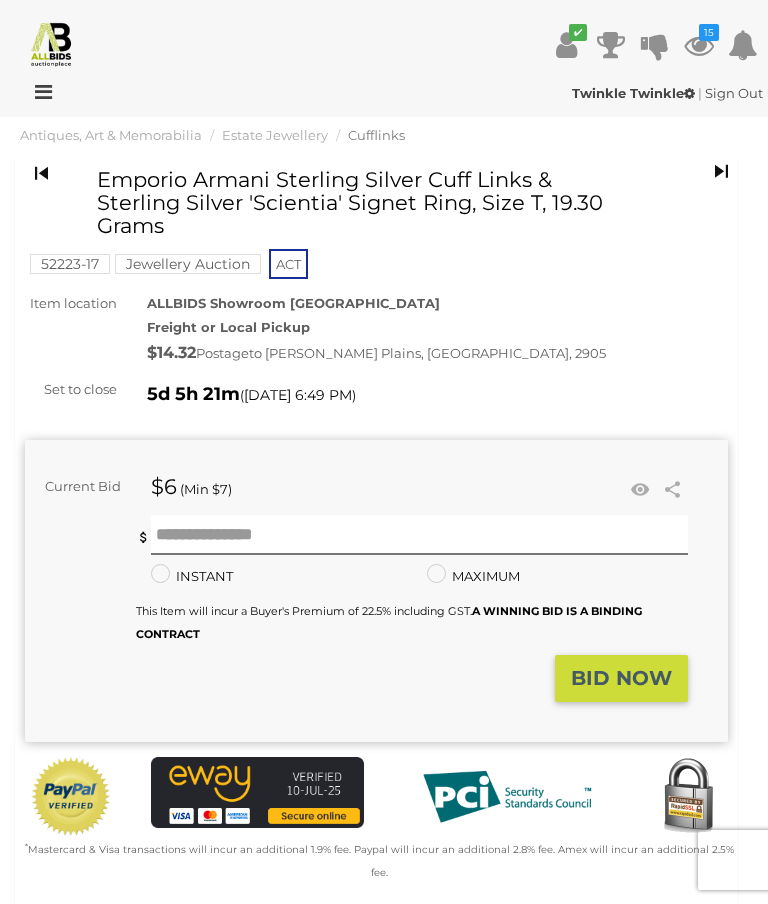 scroll, scrollTop: 0, scrollLeft: 0, axis: both 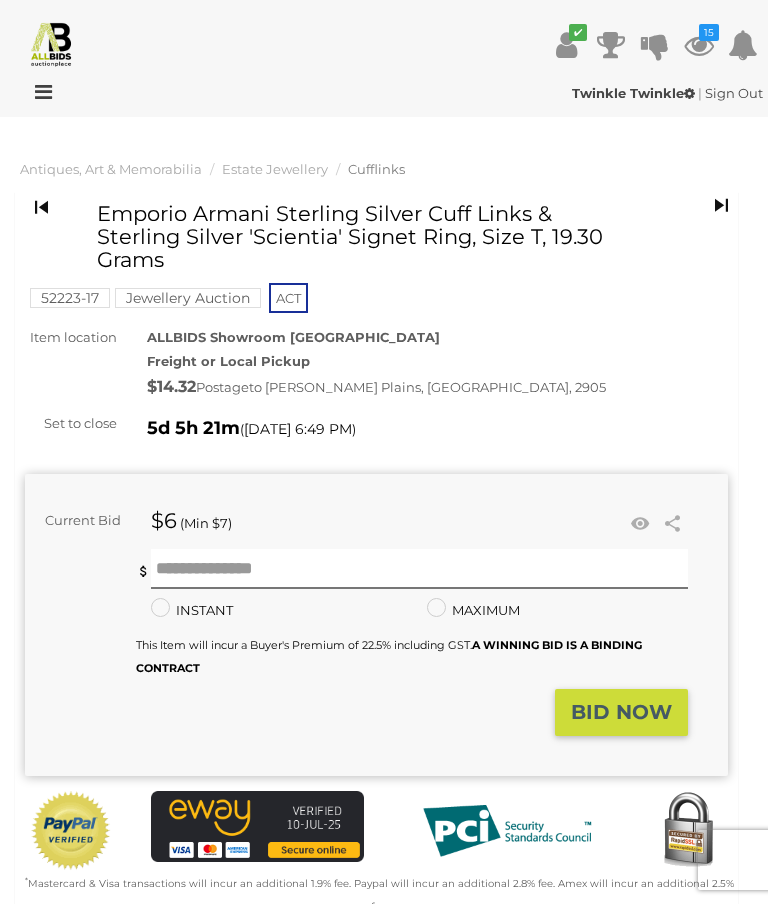 click at bounding box center [640, 524] 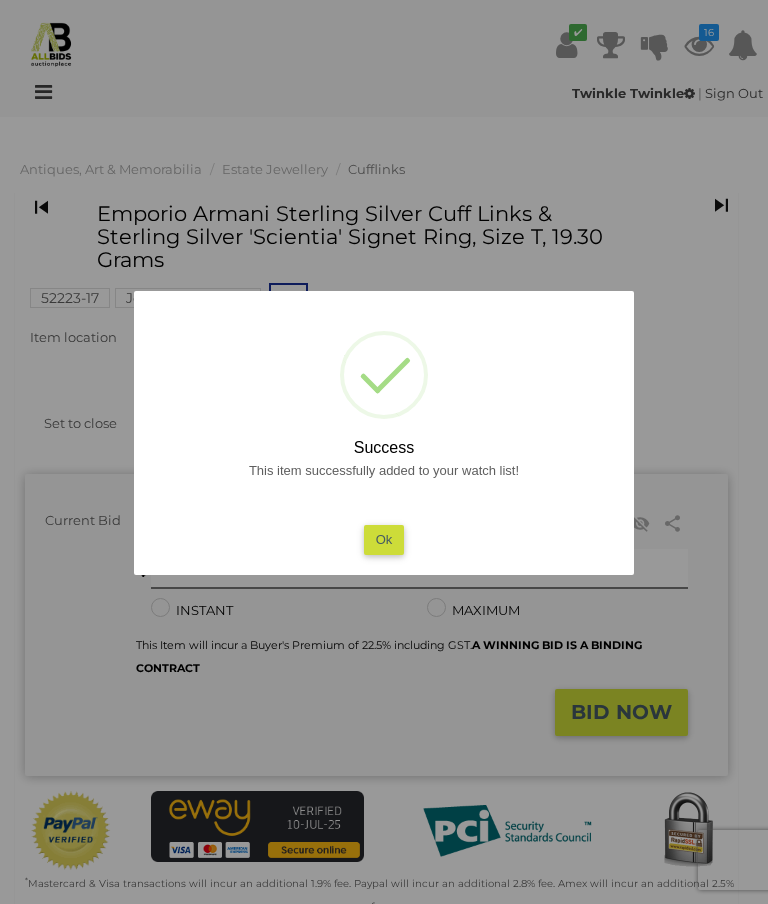 click on "Ok" at bounding box center [384, 539] 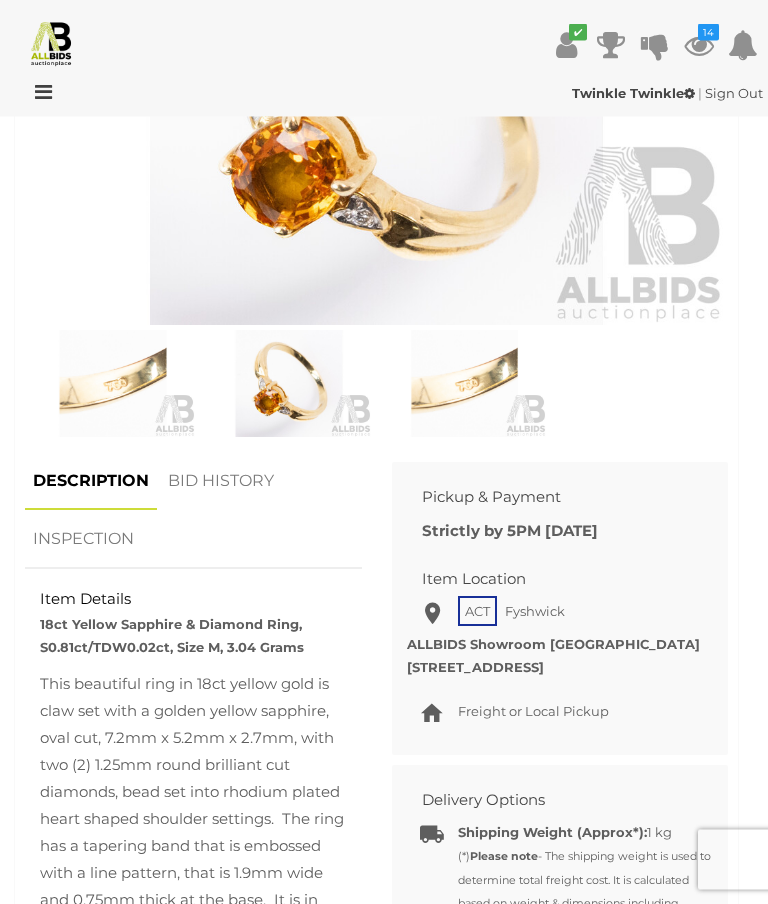 scroll, scrollTop: 1058, scrollLeft: 0, axis: vertical 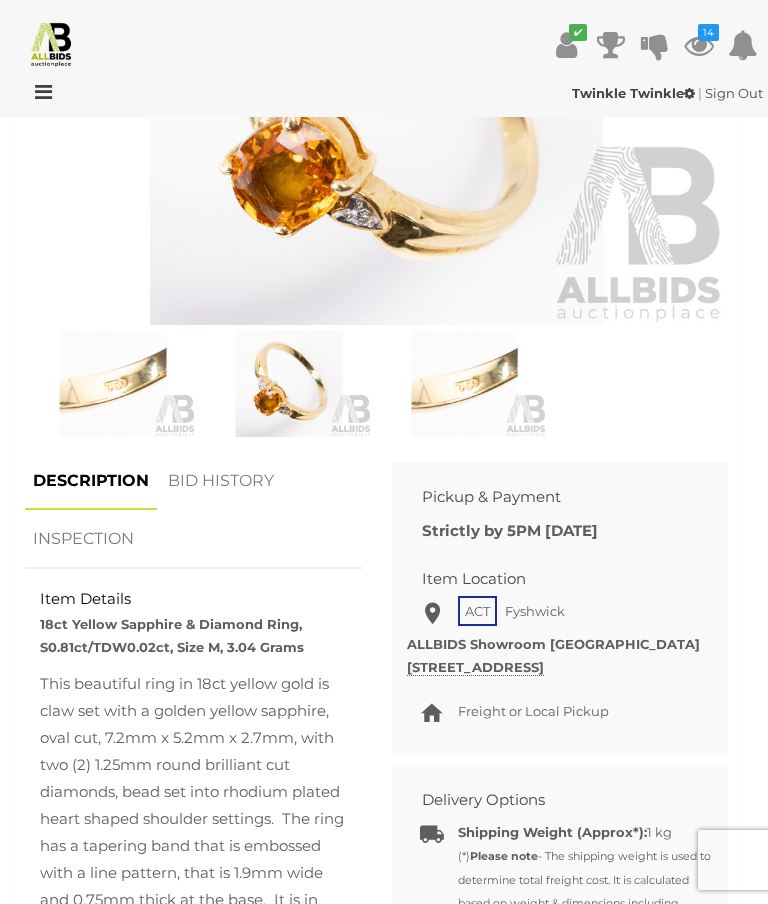 click on "BID HISTORY" at bounding box center [221, 481] 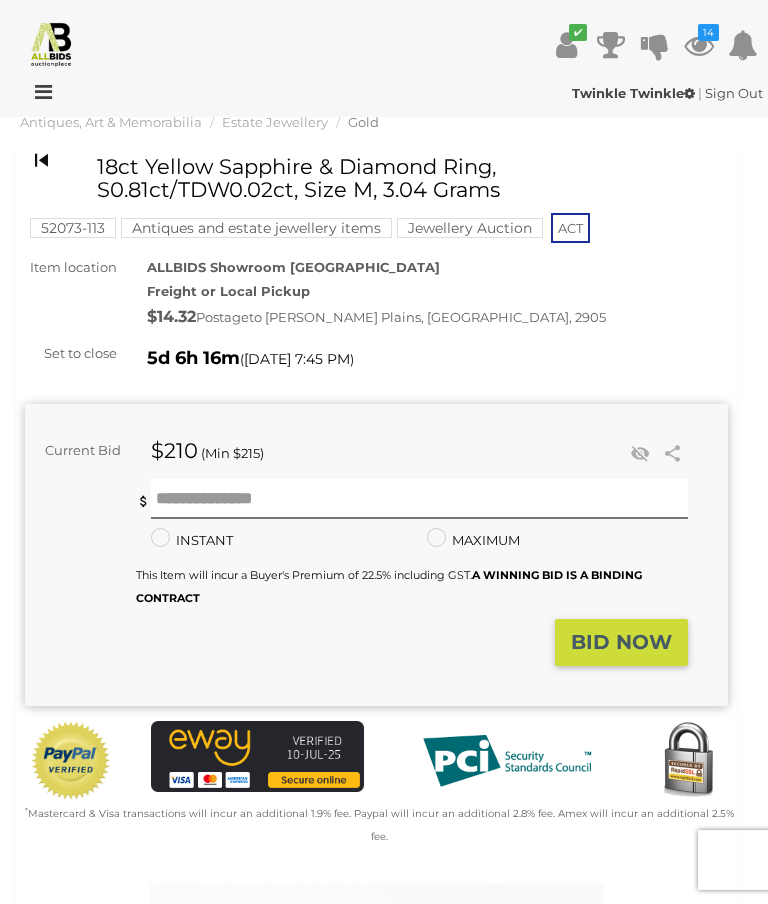 scroll, scrollTop: 0, scrollLeft: 0, axis: both 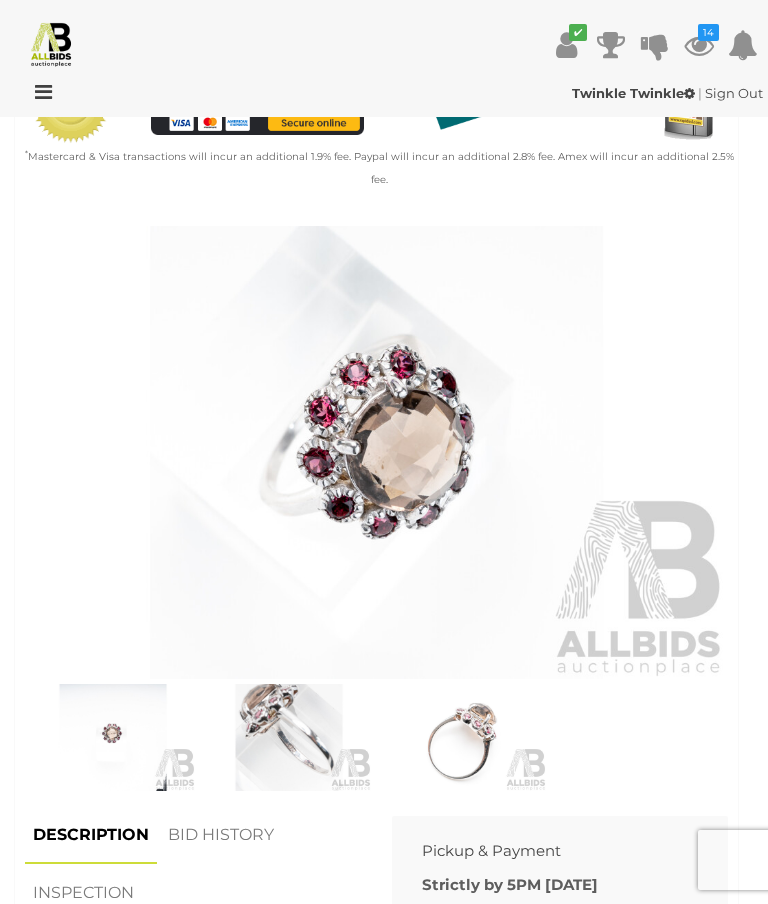 click at bounding box center [465, 737] 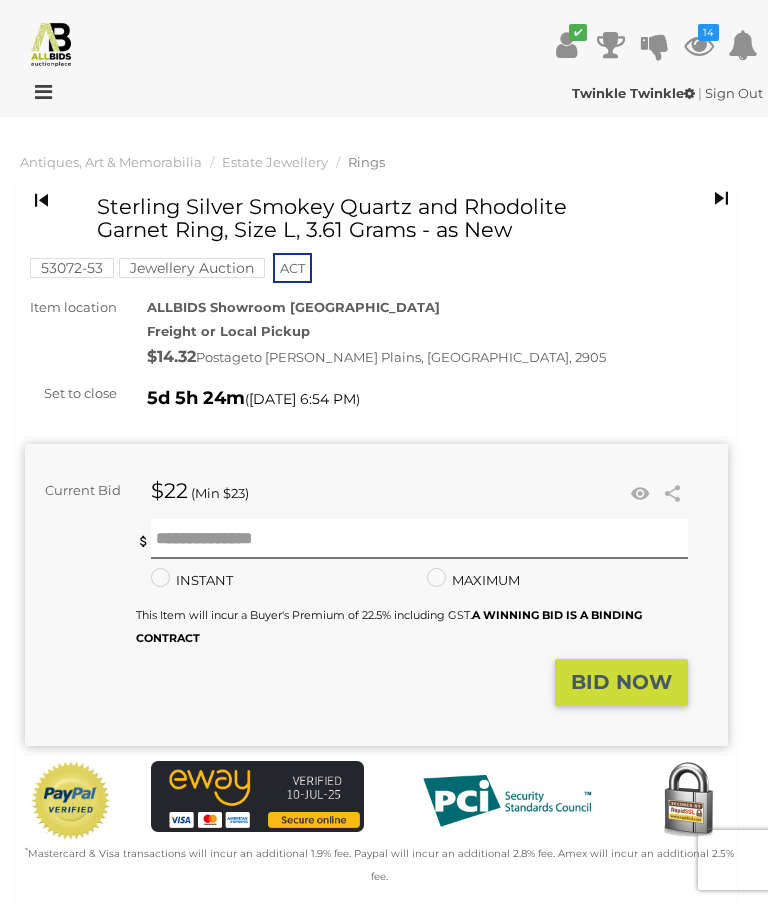 scroll, scrollTop: 0, scrollLeft: 0, axis: both 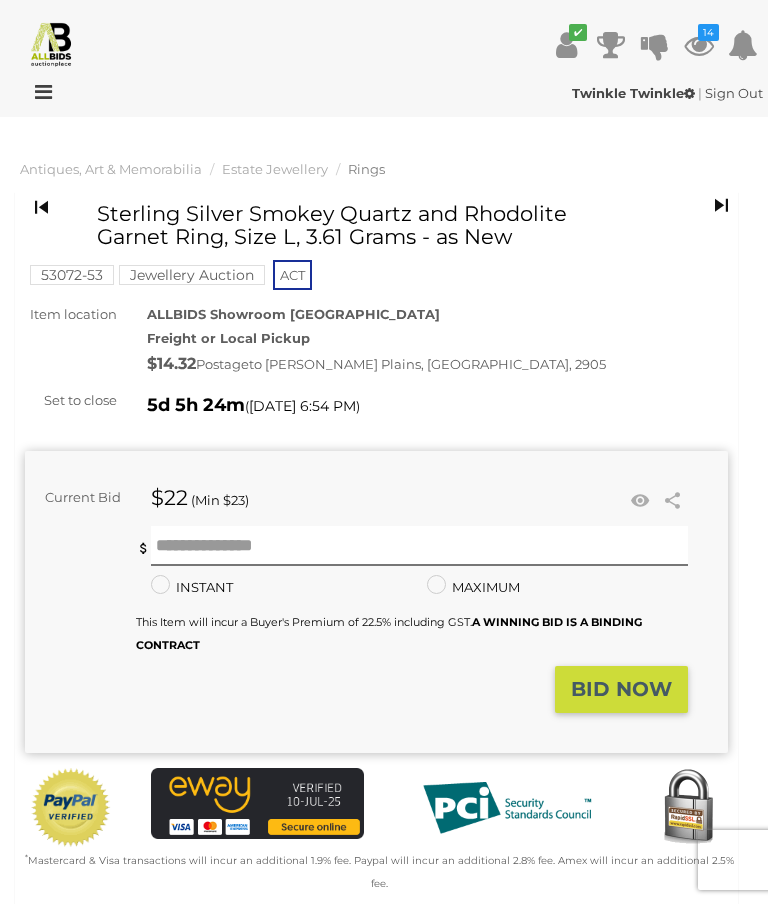 click at bounding box center (640, 501) 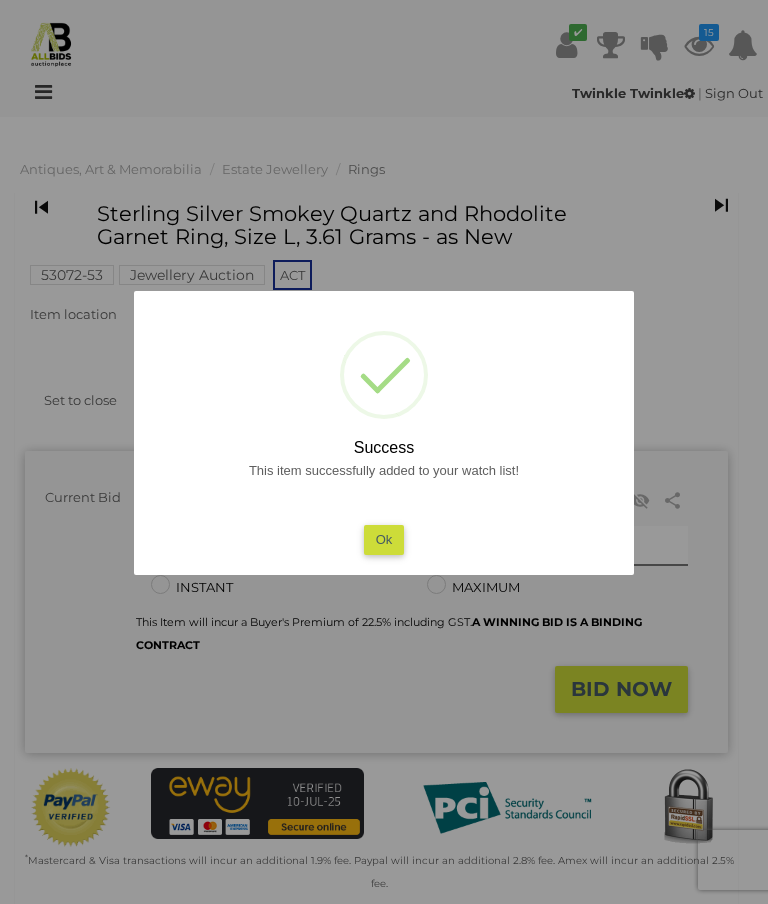 click on "Ok" at bounding box center (384, 539) 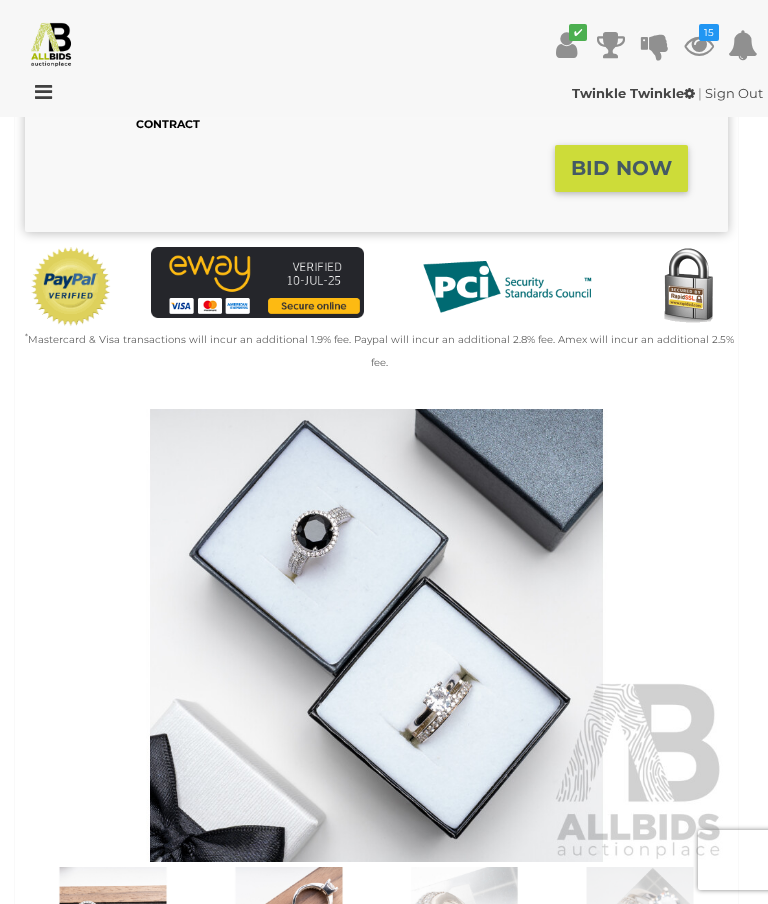 scroll, scrollTop: 594, scrollLeft: 0, axis: vertical 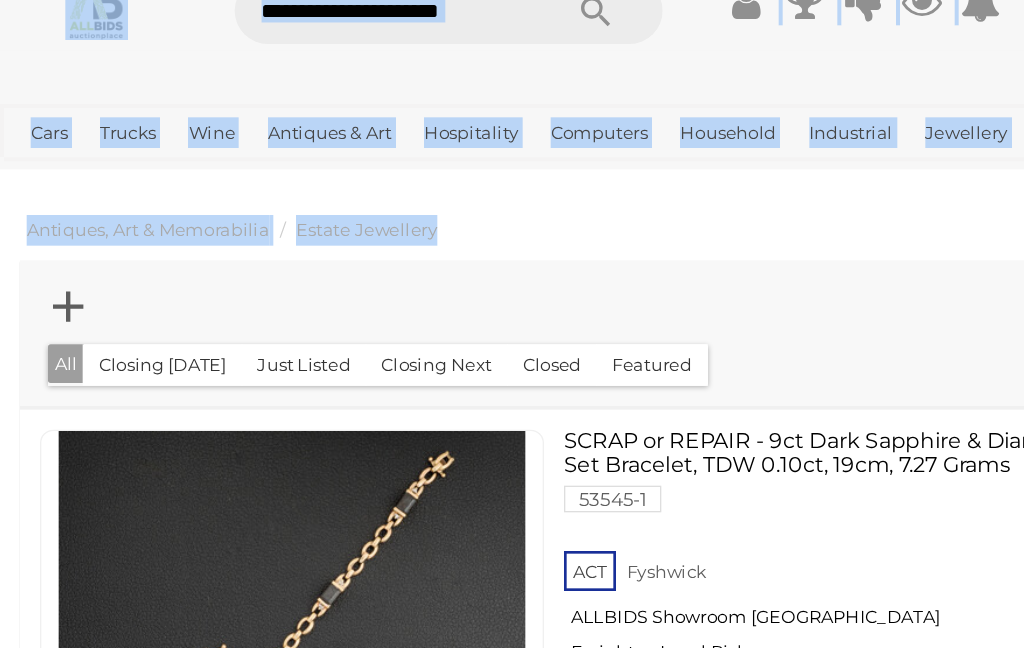click on "Twinkle Twinkle
|
Sign Out" at bounding box center [512, 91] 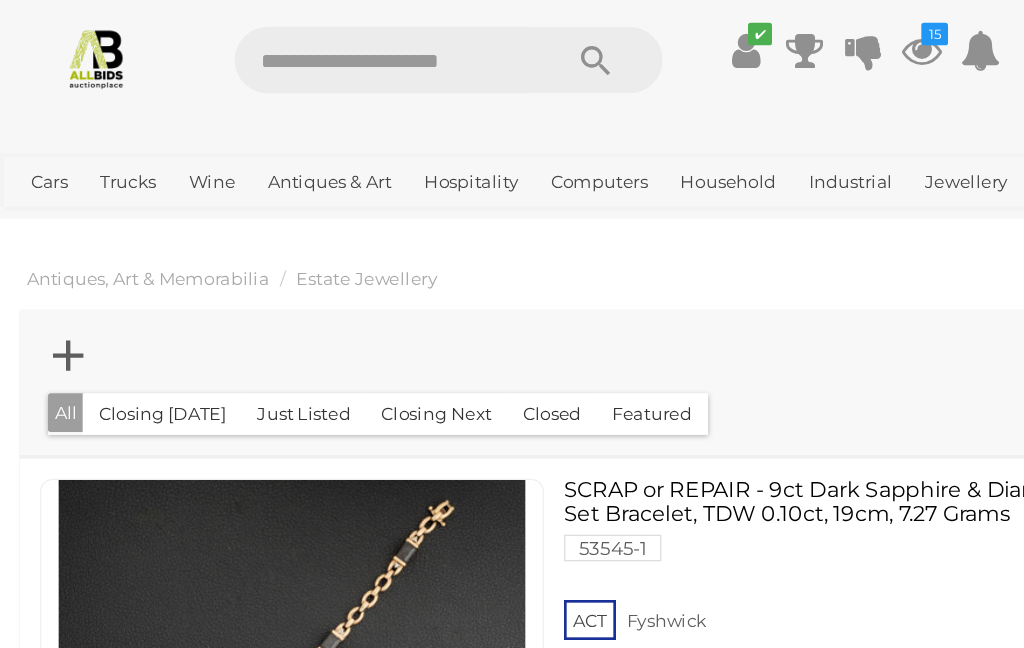 click at bounding box center (287, 45) 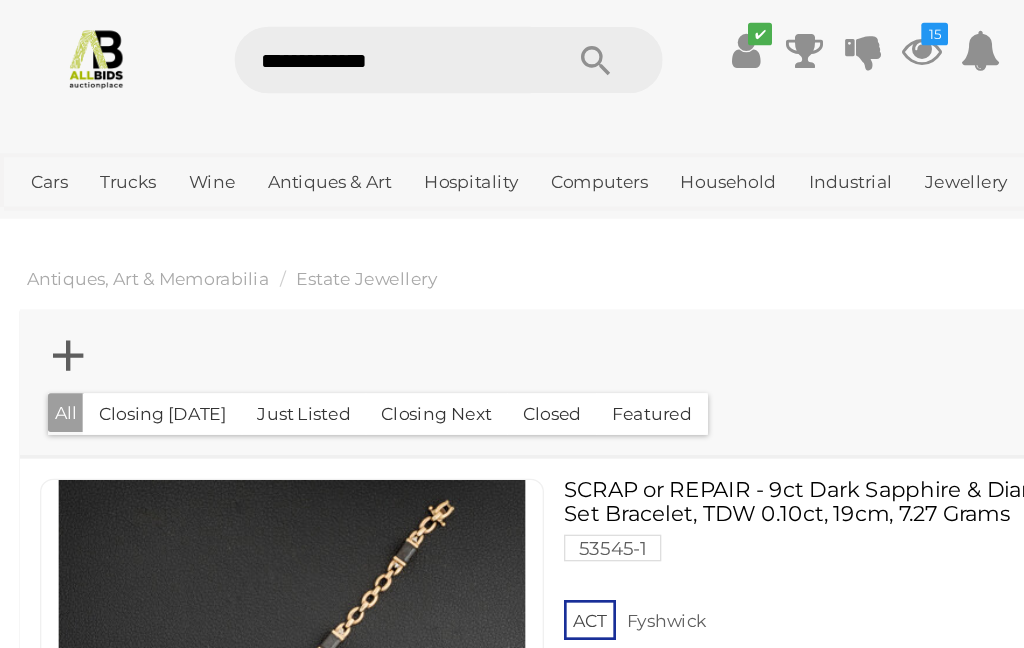 type on "**********" 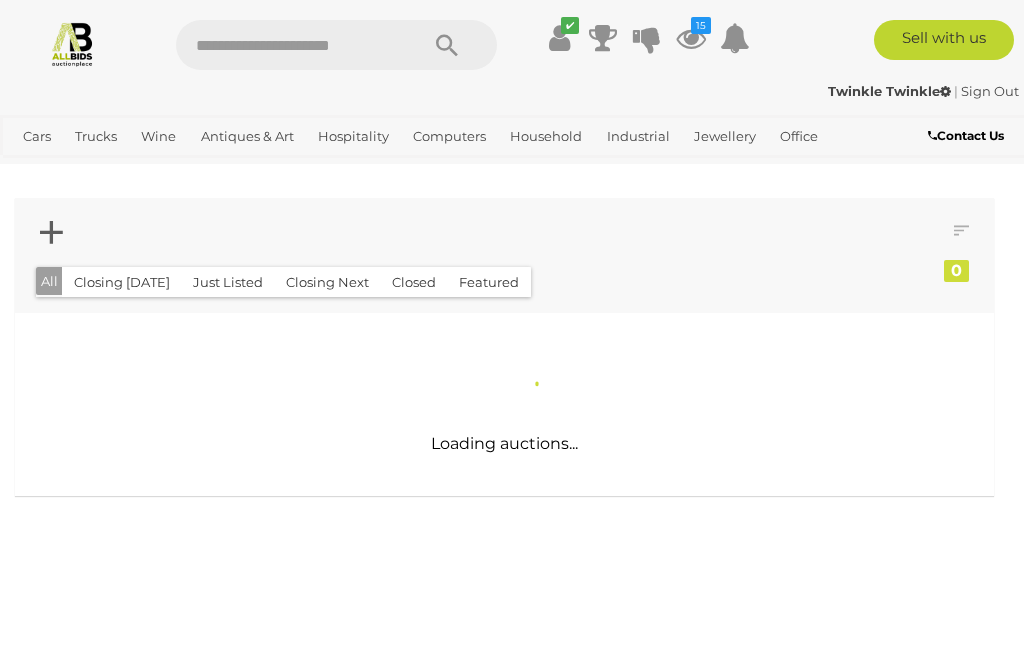 scroll, scrollTop: 0, scrollLeft: 0, axis: both 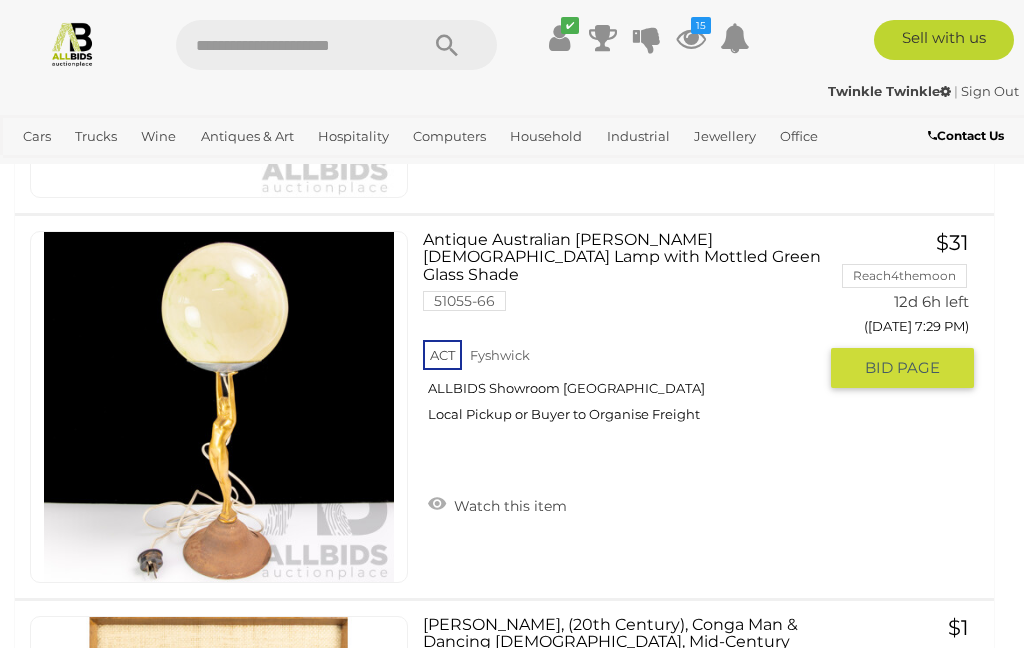 click at bounding box center (219, 407) 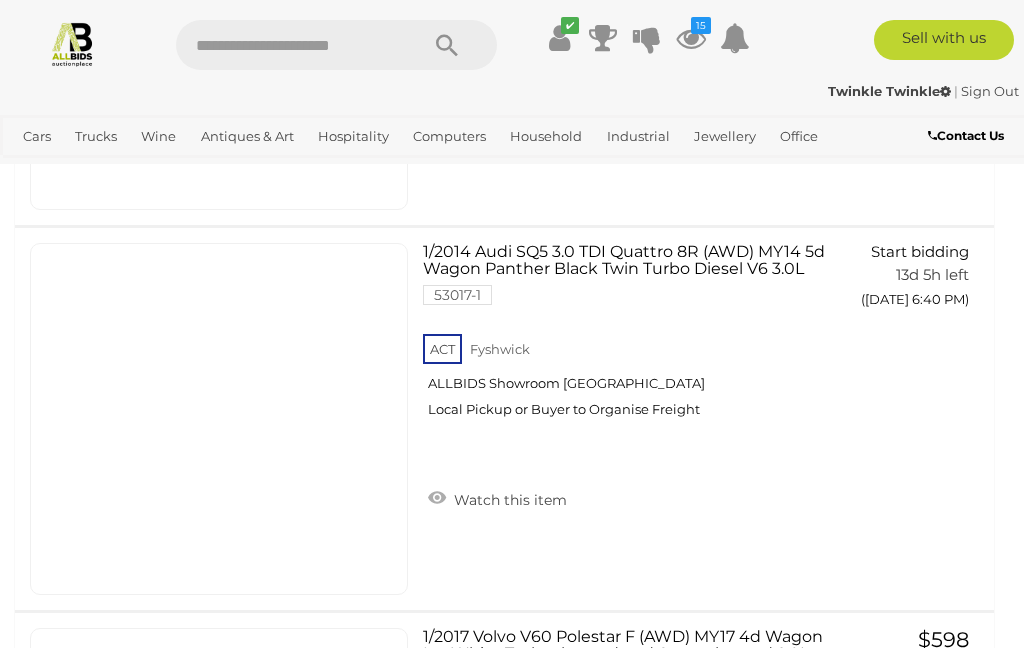 scroll, scrollTop: 17073, scrollLeft: 0, axis: vertical 